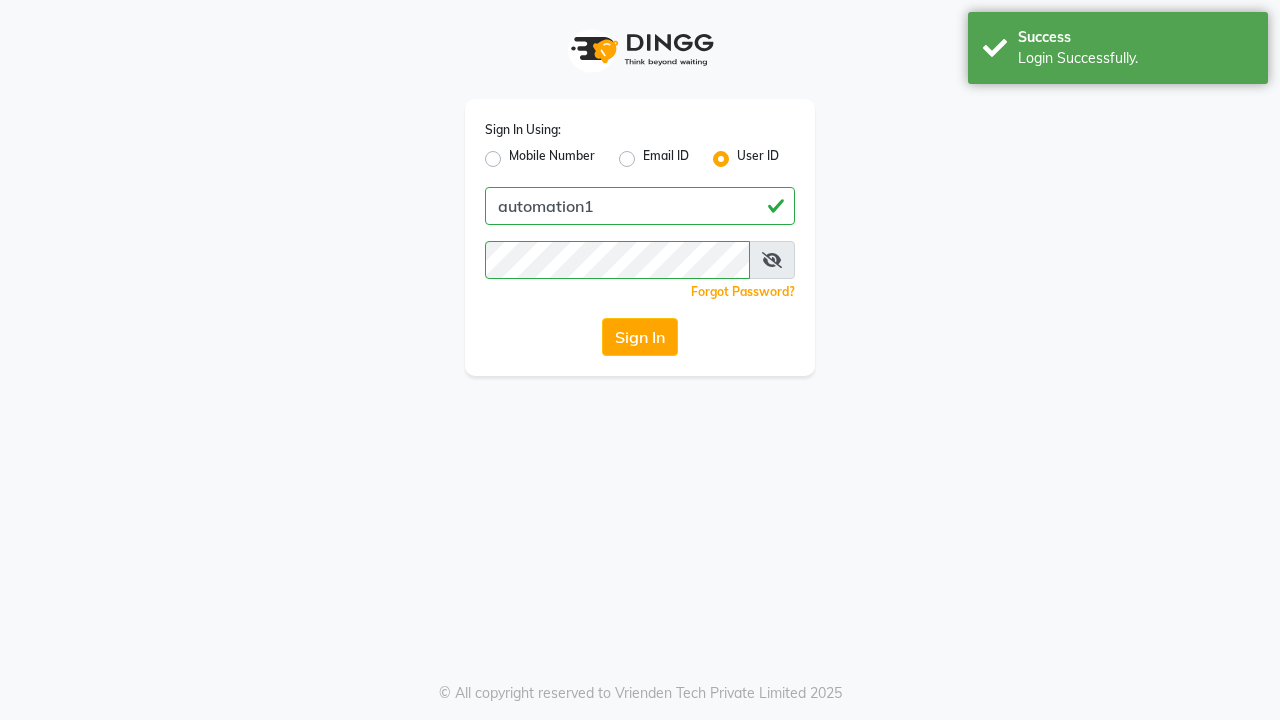 scroll, scrollTop: 0, scrollLeft: 0, axis: both 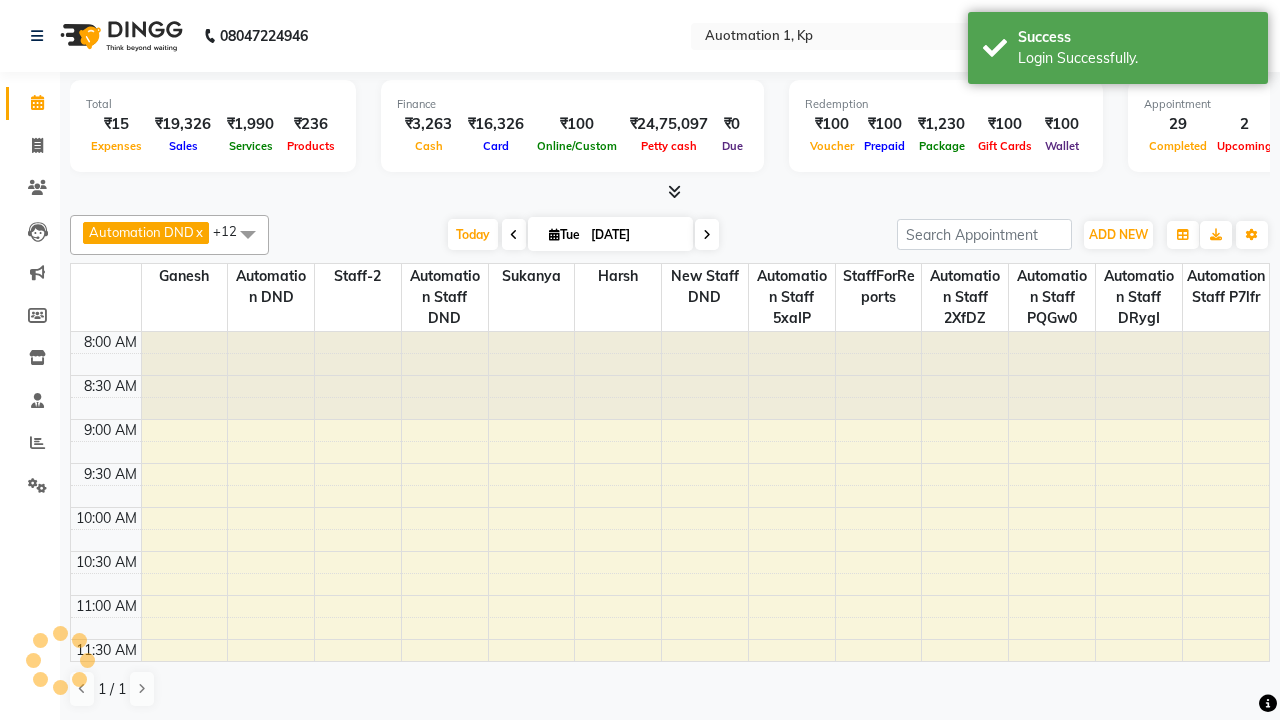 select on "en" 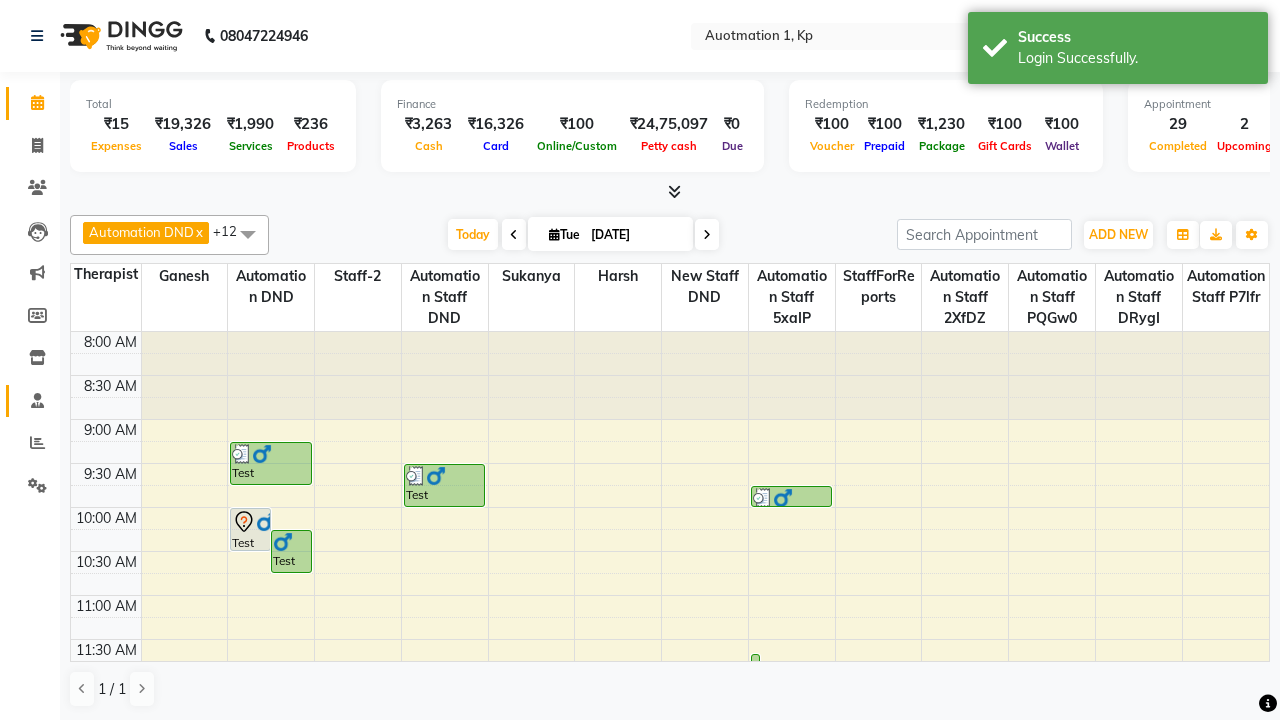 click 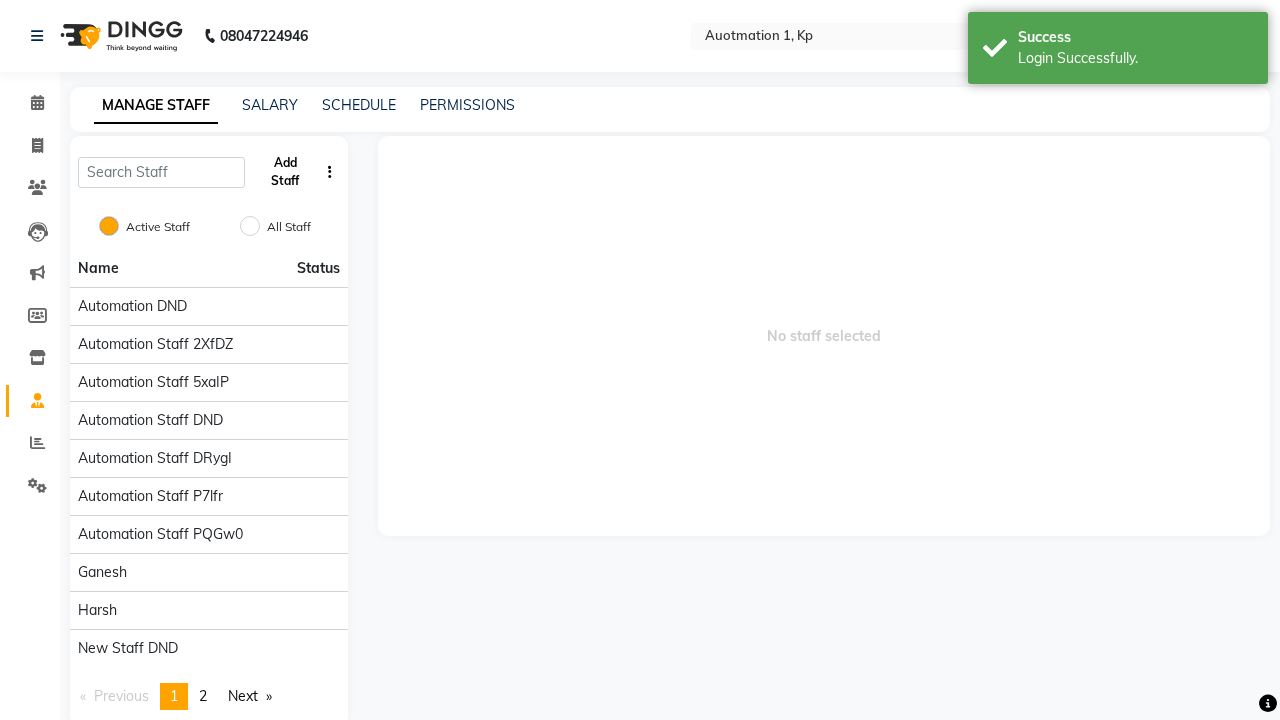click on "Add Staff" 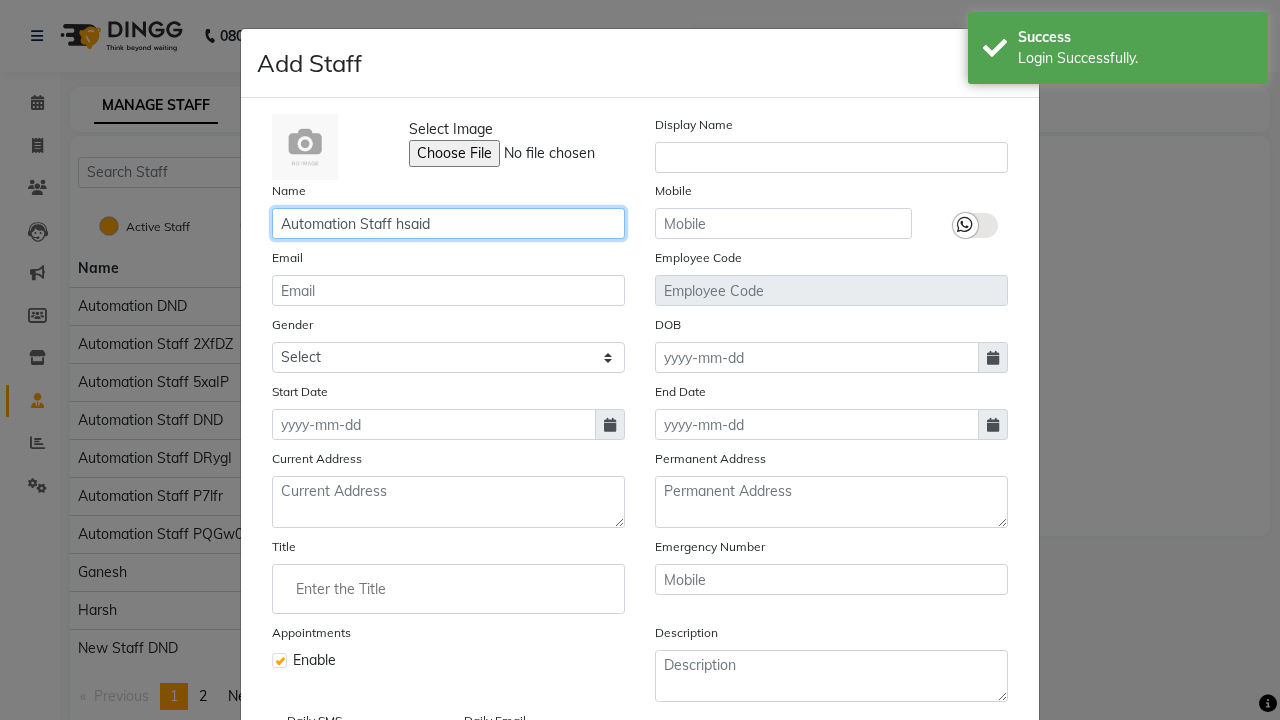 type on "Automation Staff hsaid" 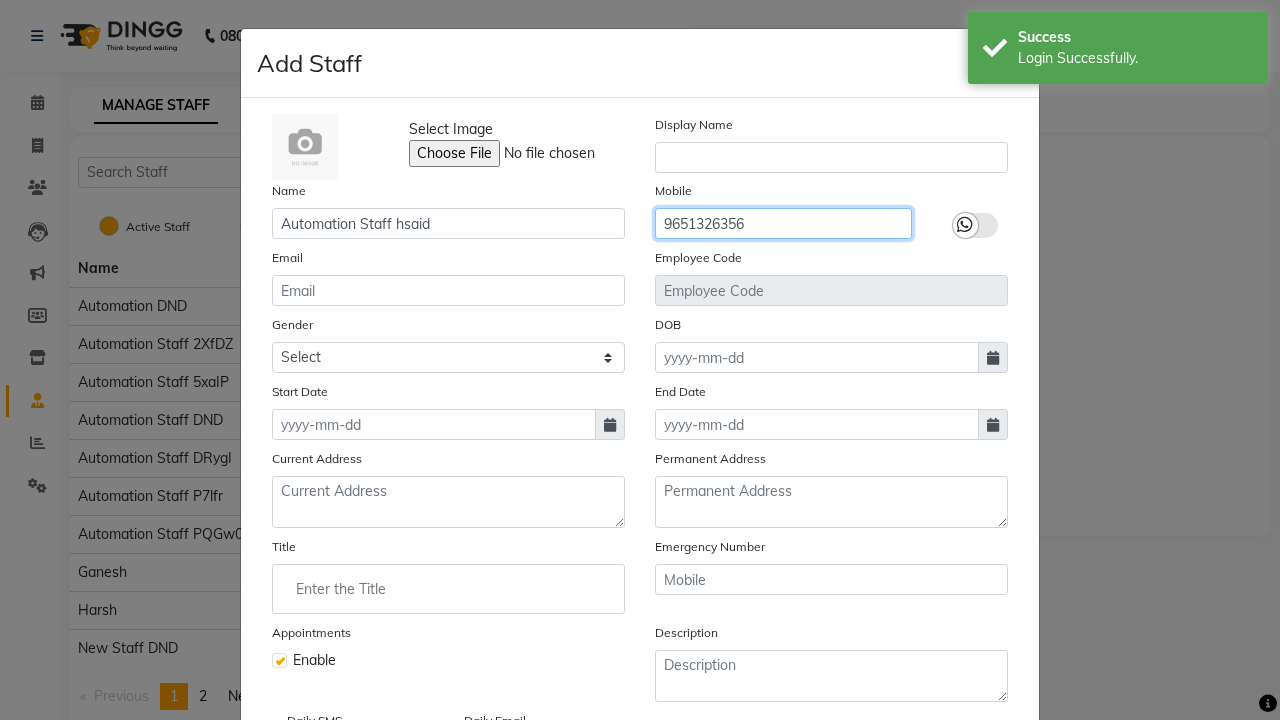 type on "9651326356" 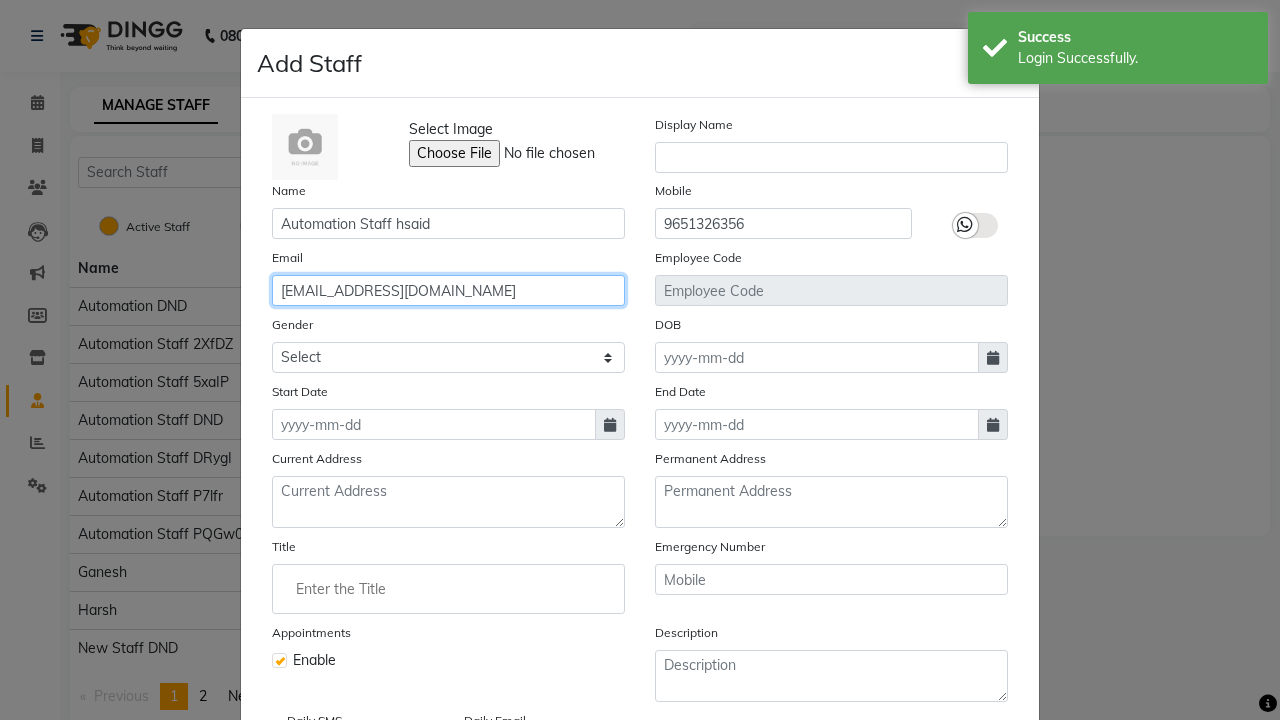 type on "[EMAIL_ADDRESS][DOMAIN_NAME]" 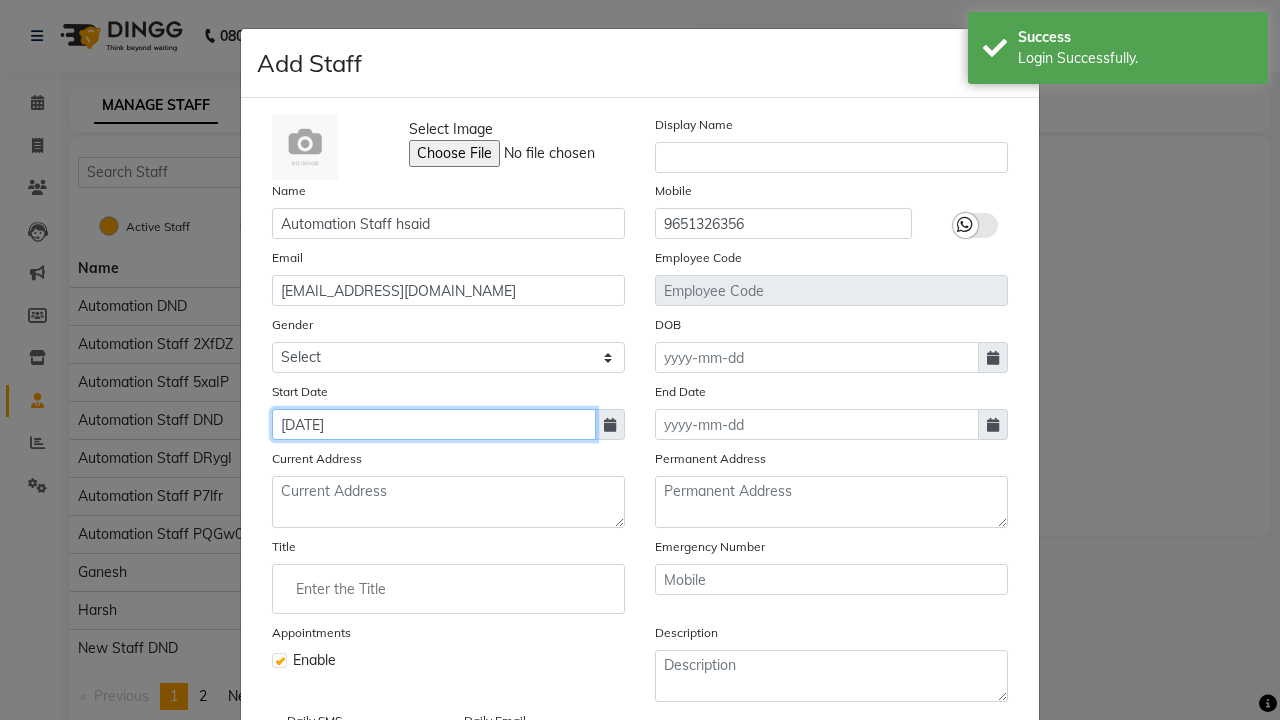 type on "[DATE]" 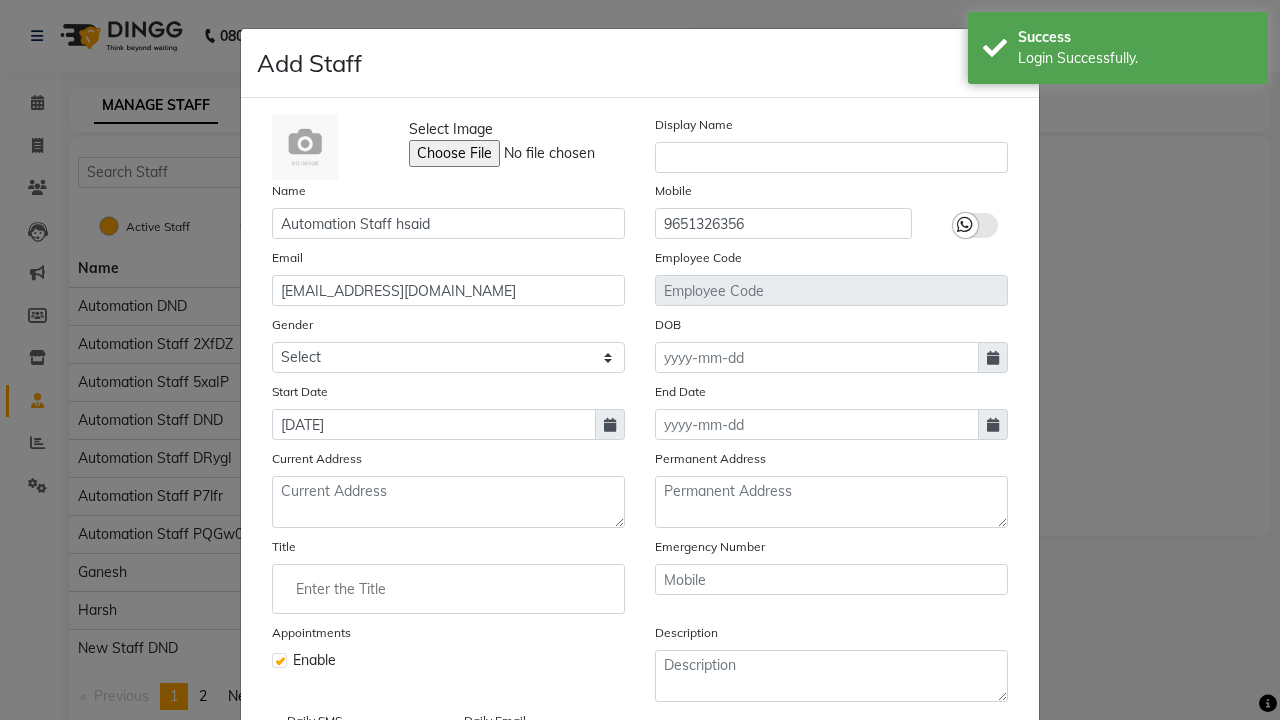 click on "Save" at bounding box center (988, 814) 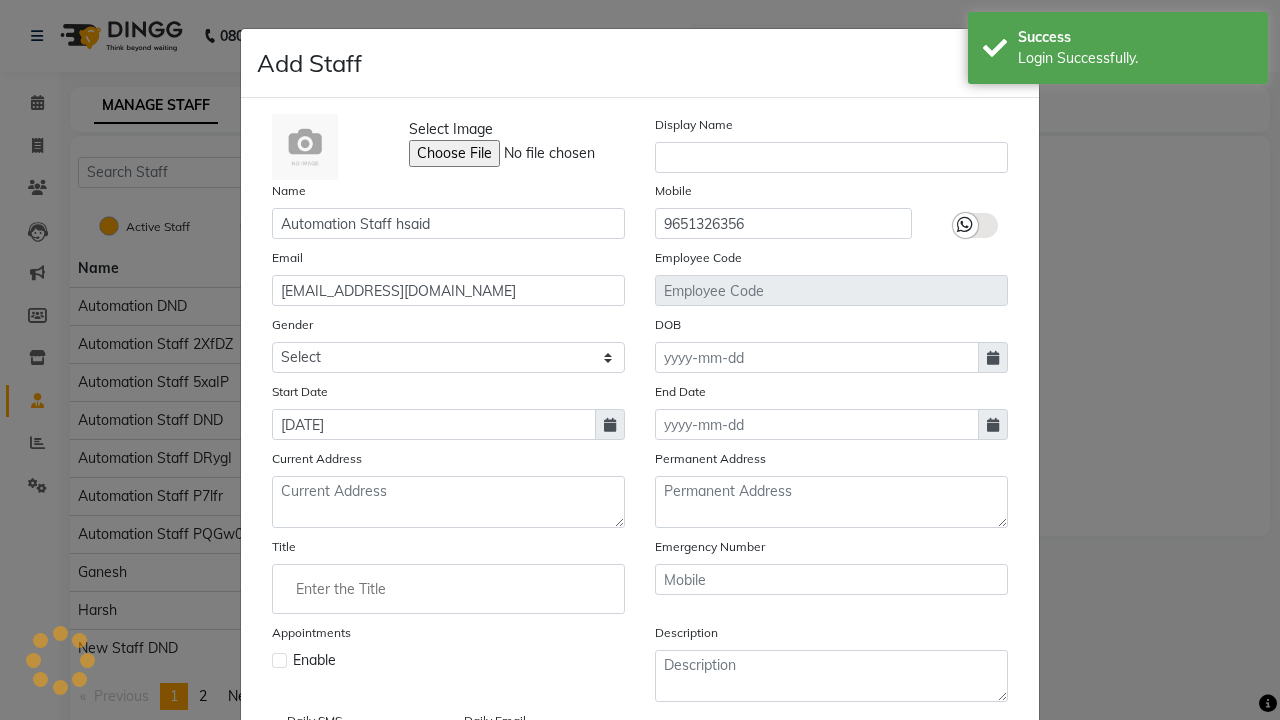 type 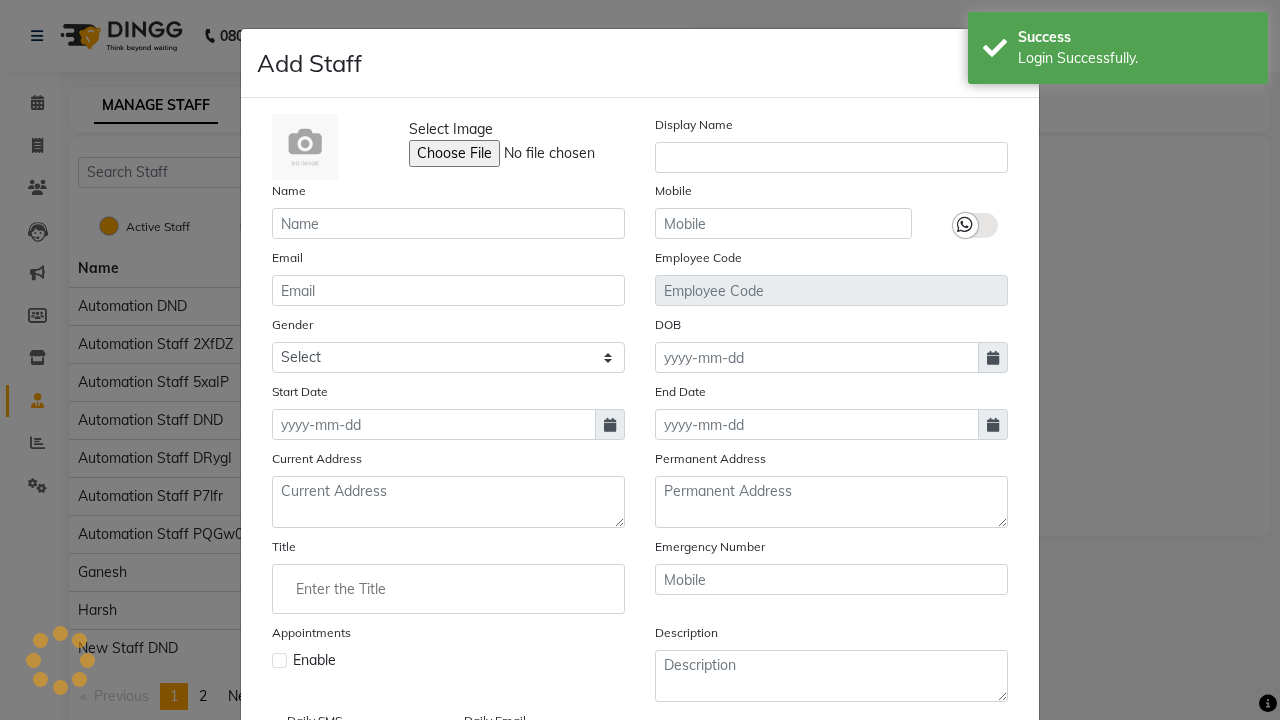 scroll, scrollTop: 162, scrollLeft: 0, axis: vertical 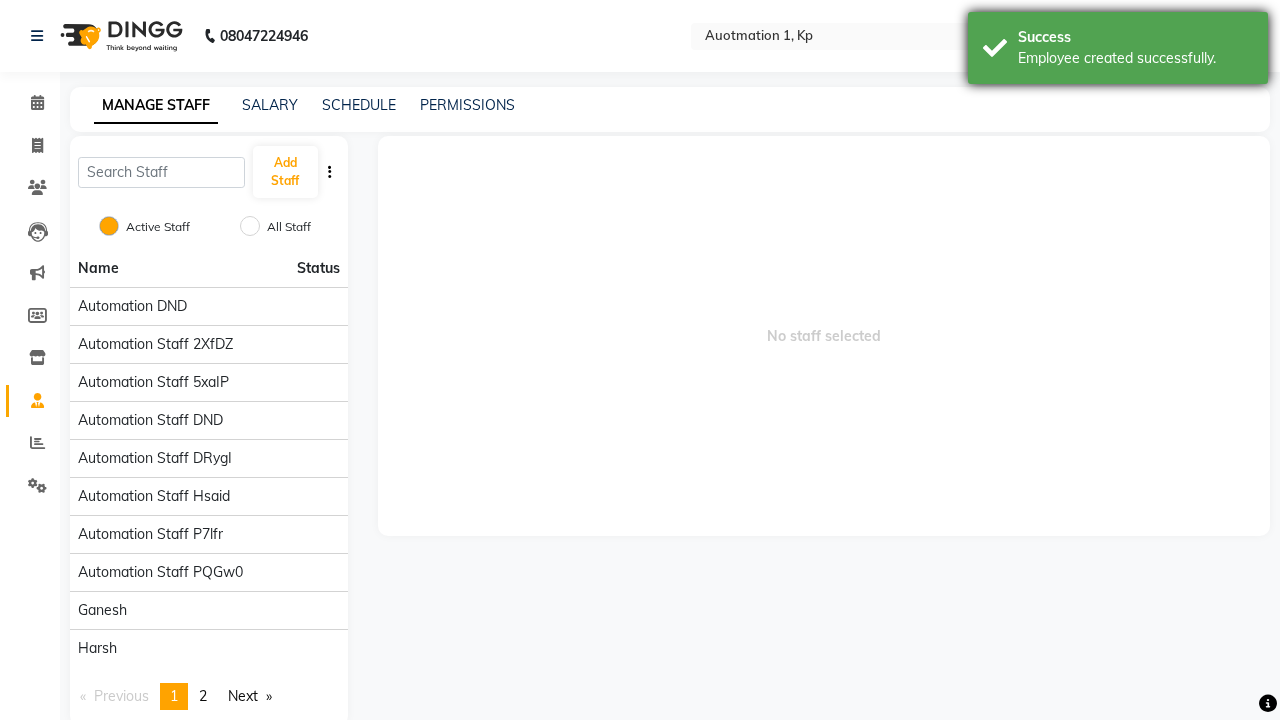 click on "Employee created successfully." at bounding box center (1135, 58) 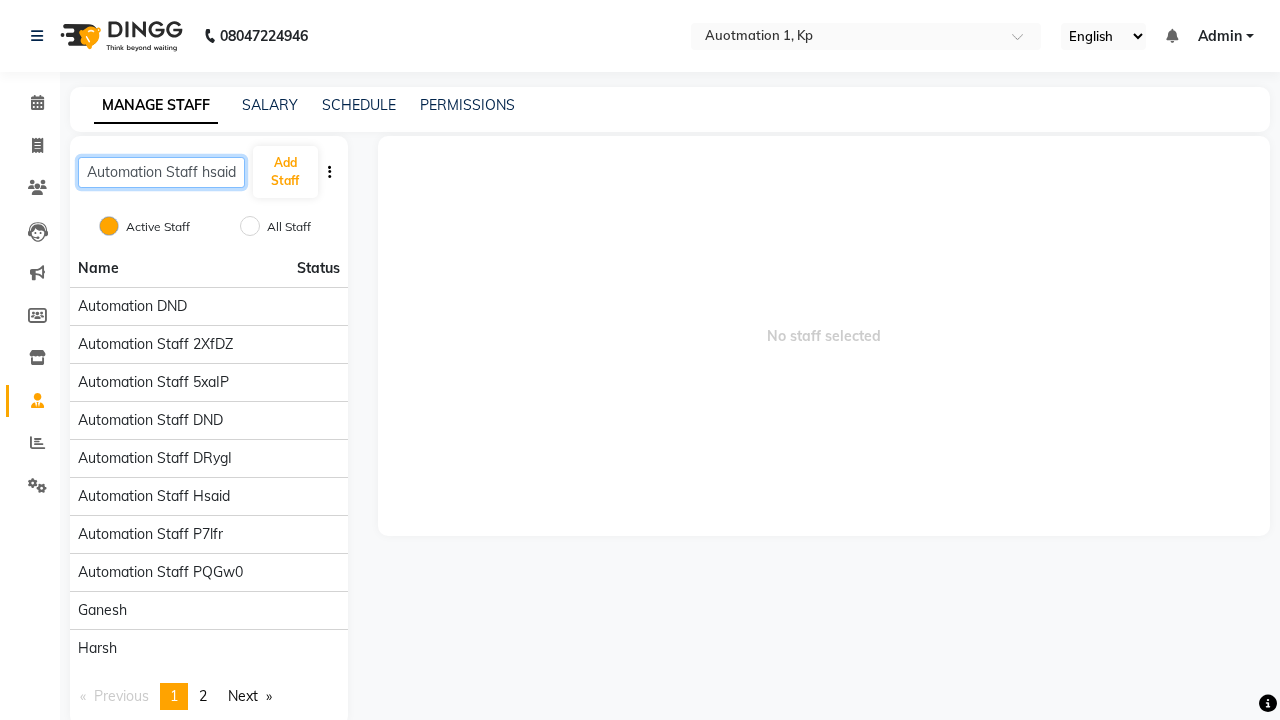 type on "Automation Staff hsaid" 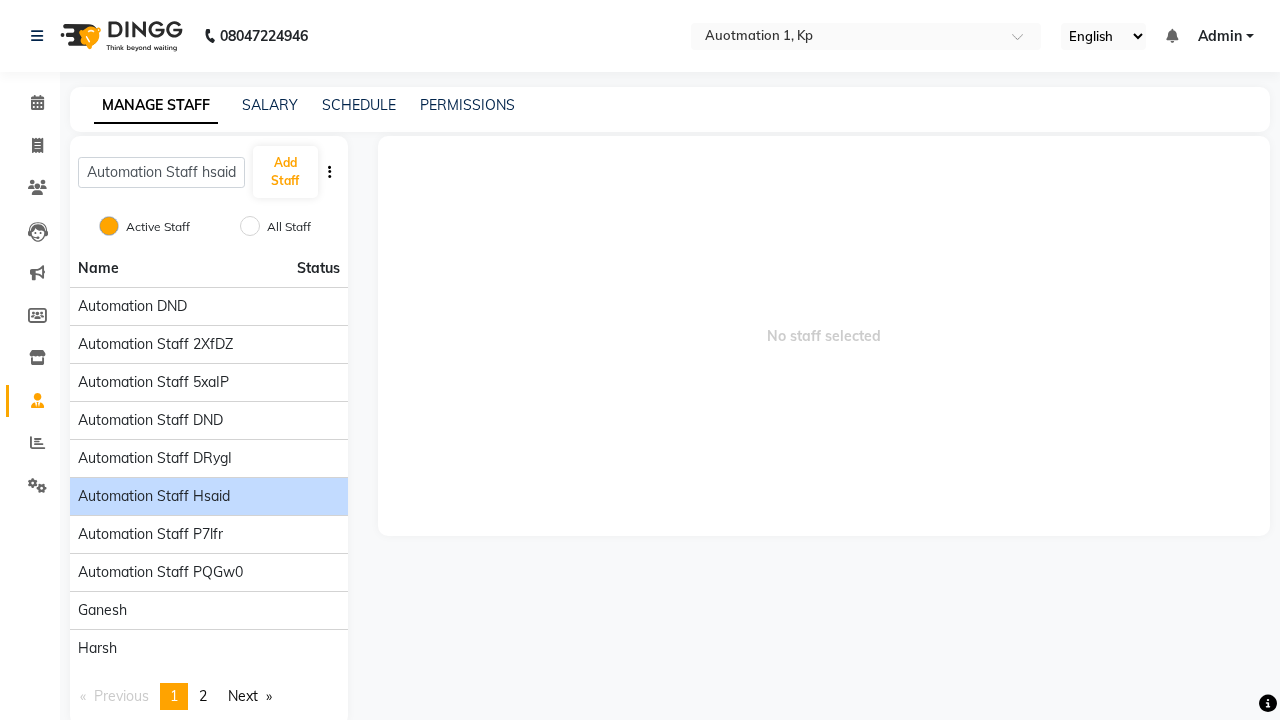 click on "Automation Staff hsaid" 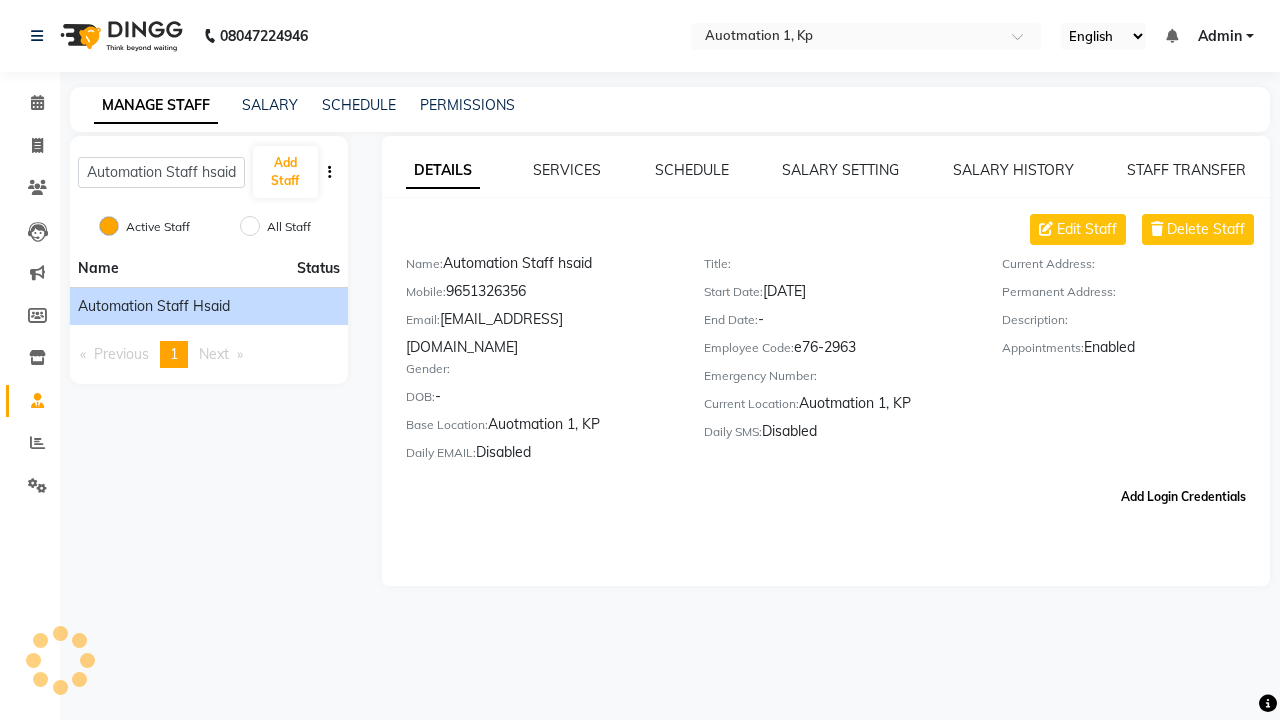 click on "Add Login Credentials" 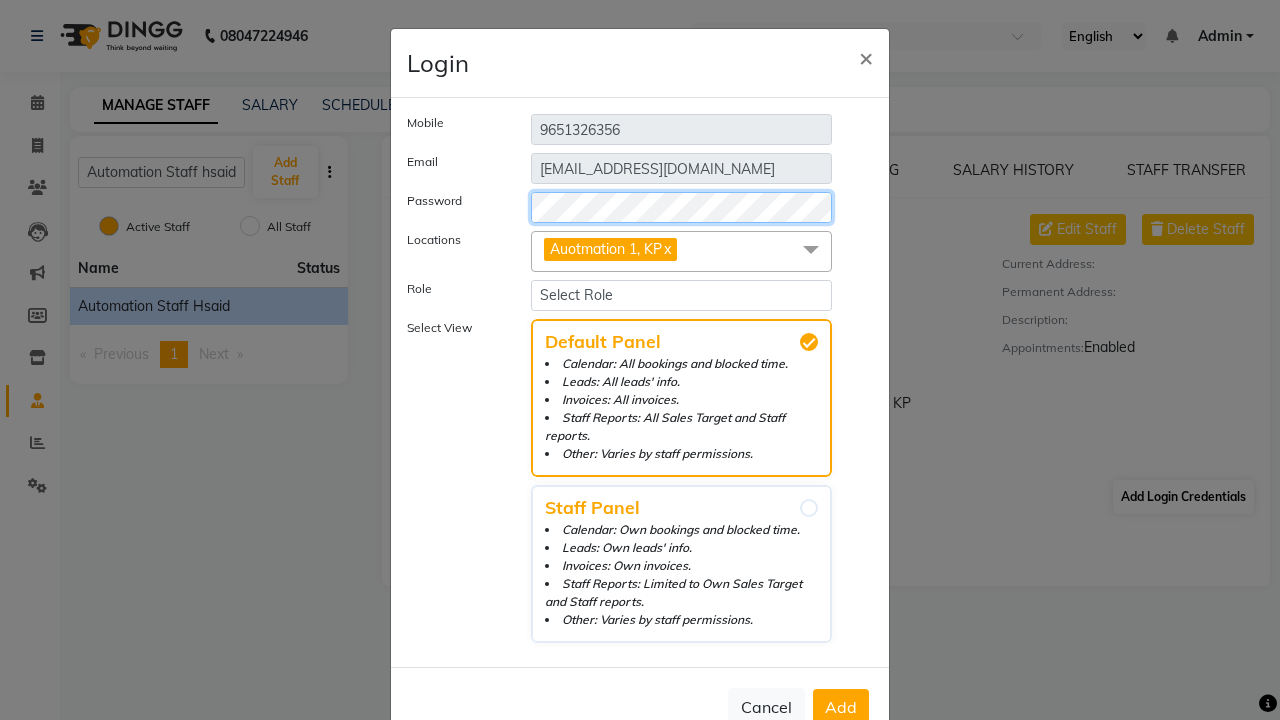select on "204" 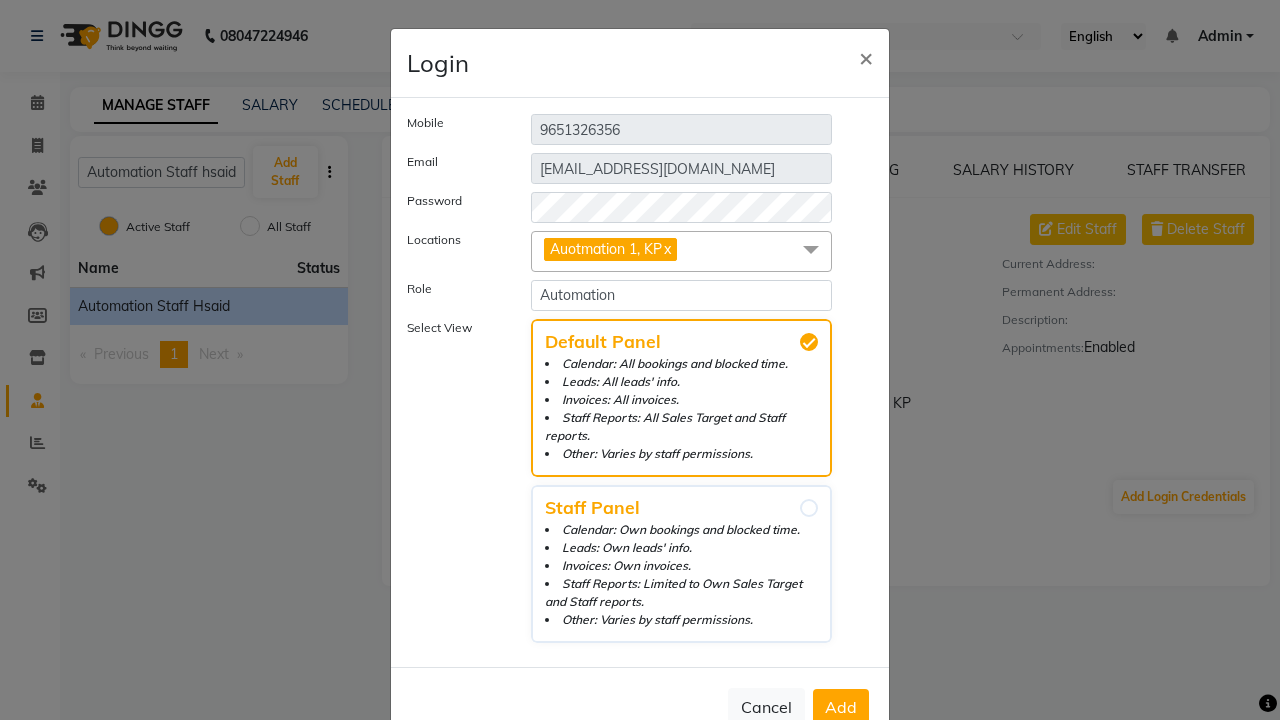 click on "Add" 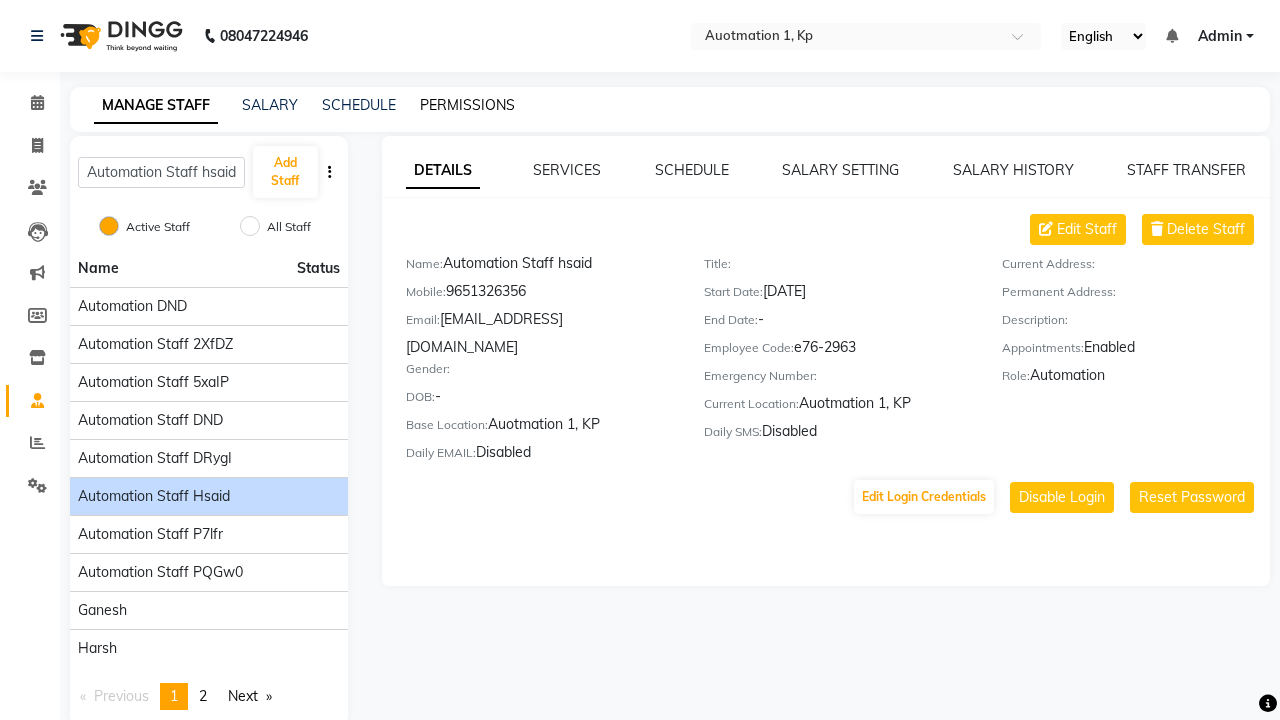 click on "PERMISSIONS" 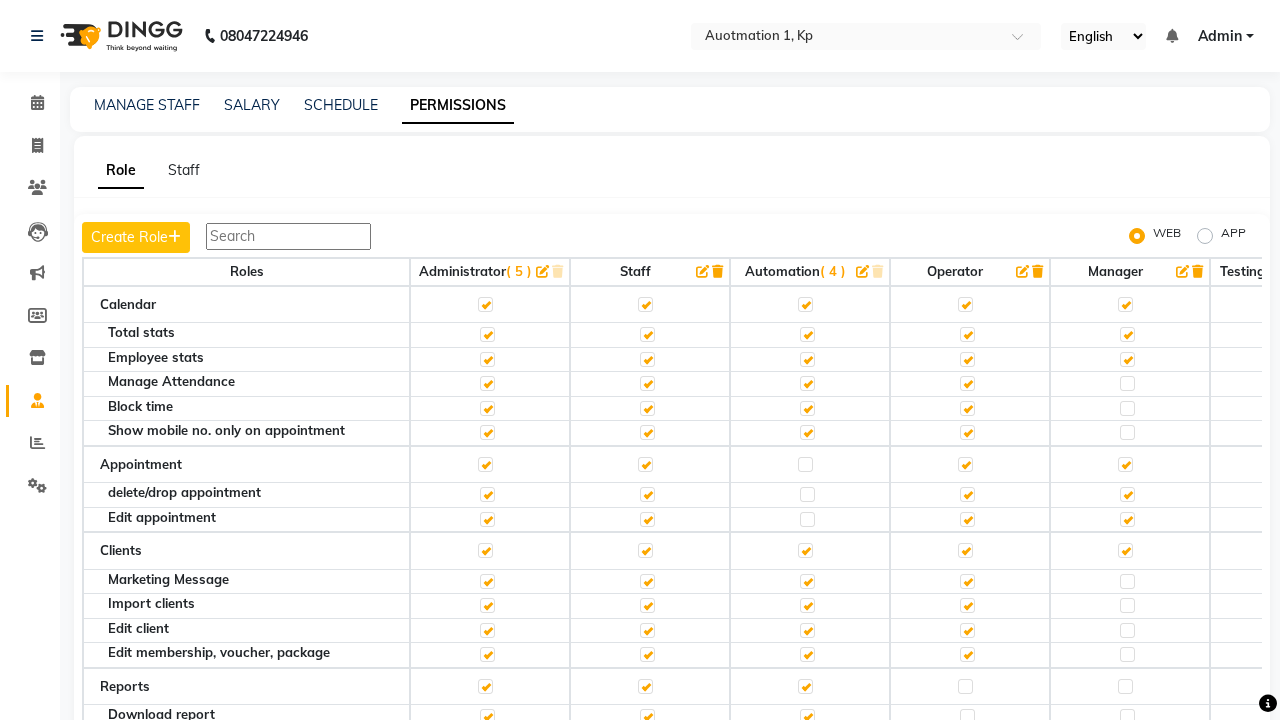 click 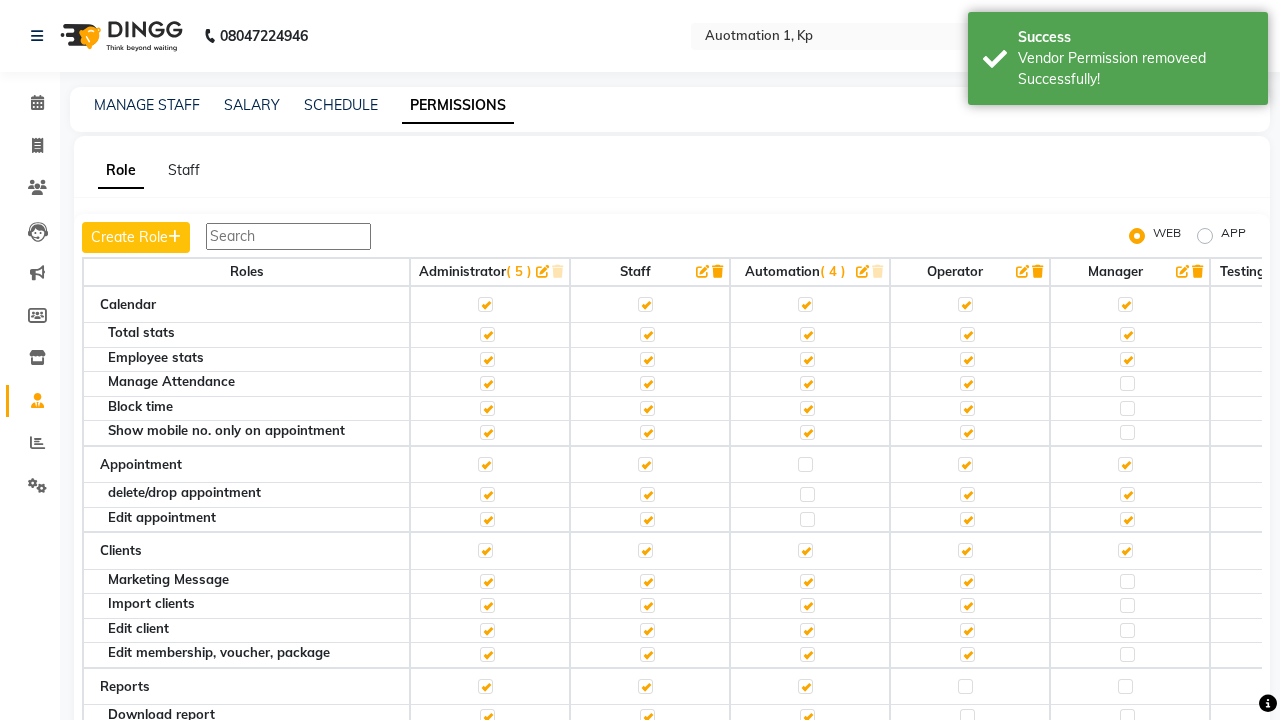 scroll, scrollTop: 1724, scrollLeft: 0, axis: vertical 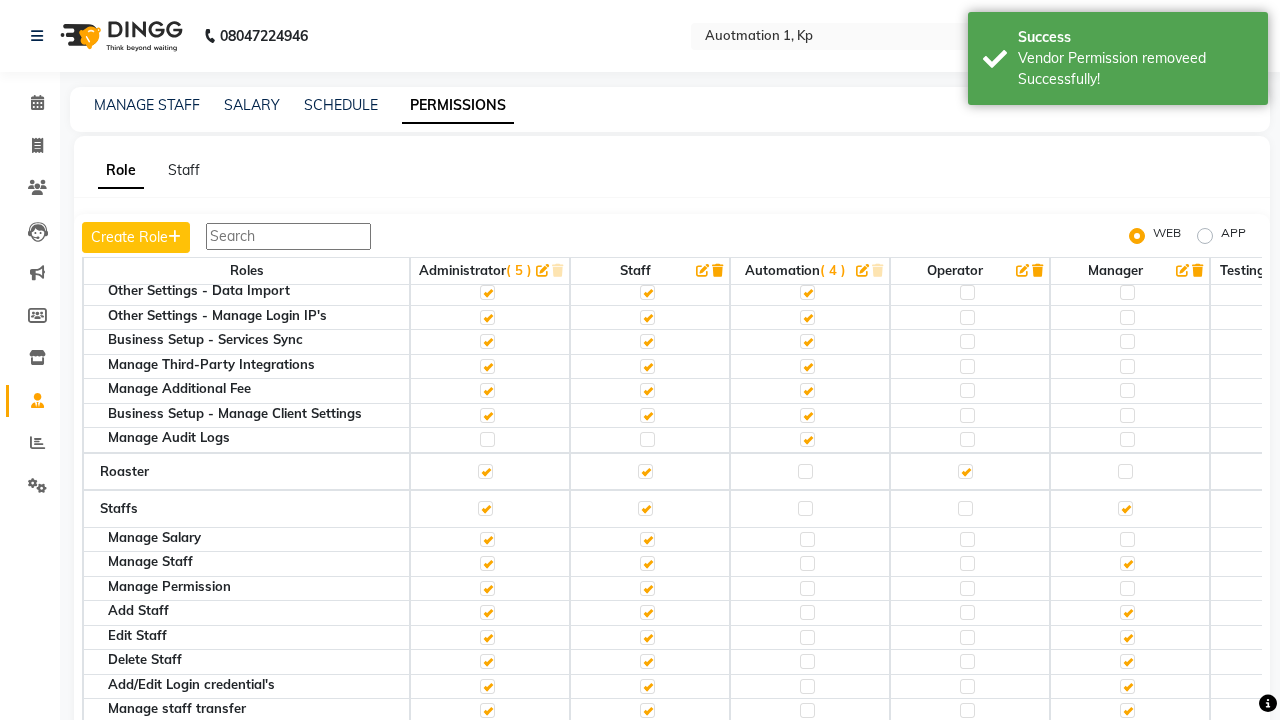 click 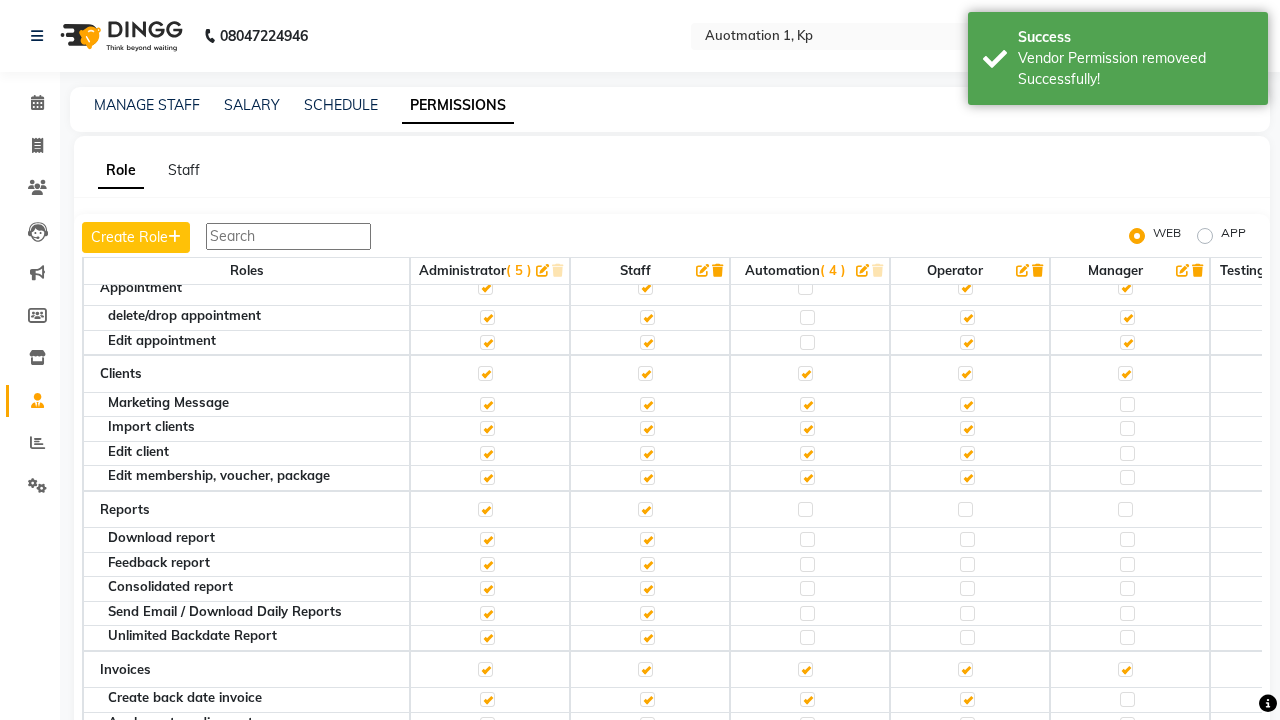 click 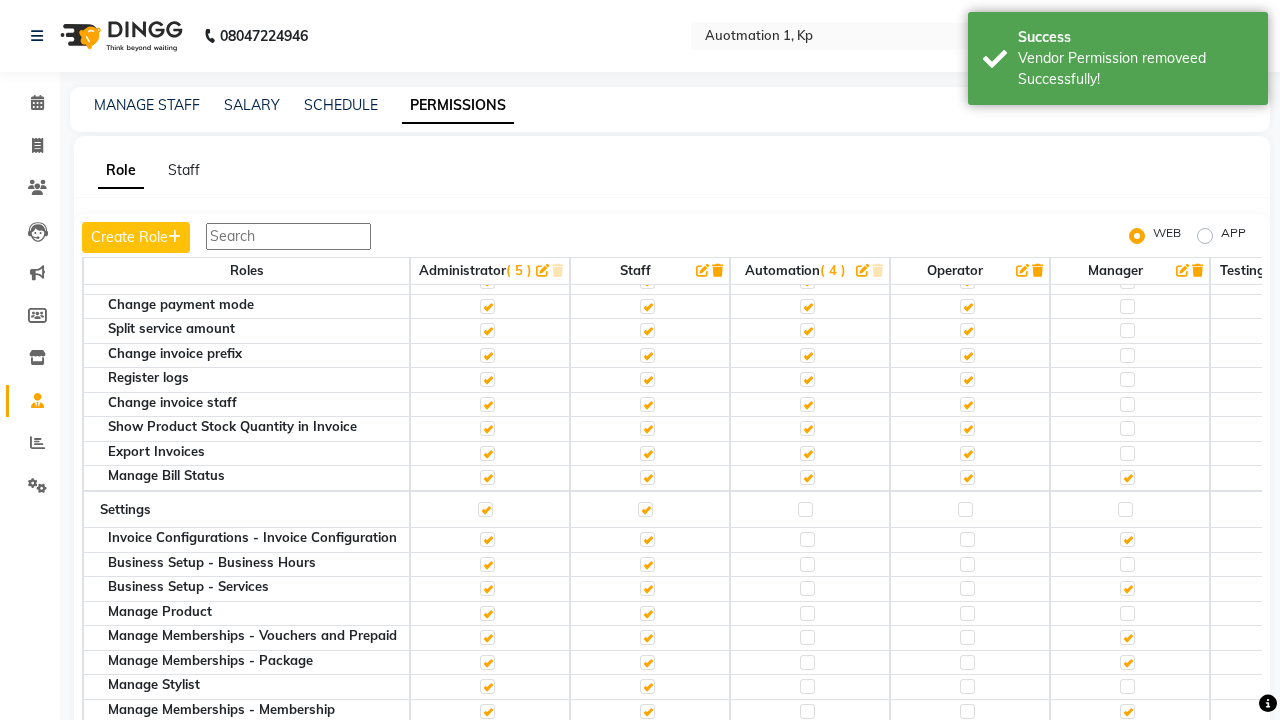 scroll, scrollTop: 25, scrollLeft: 0, axis: vertical 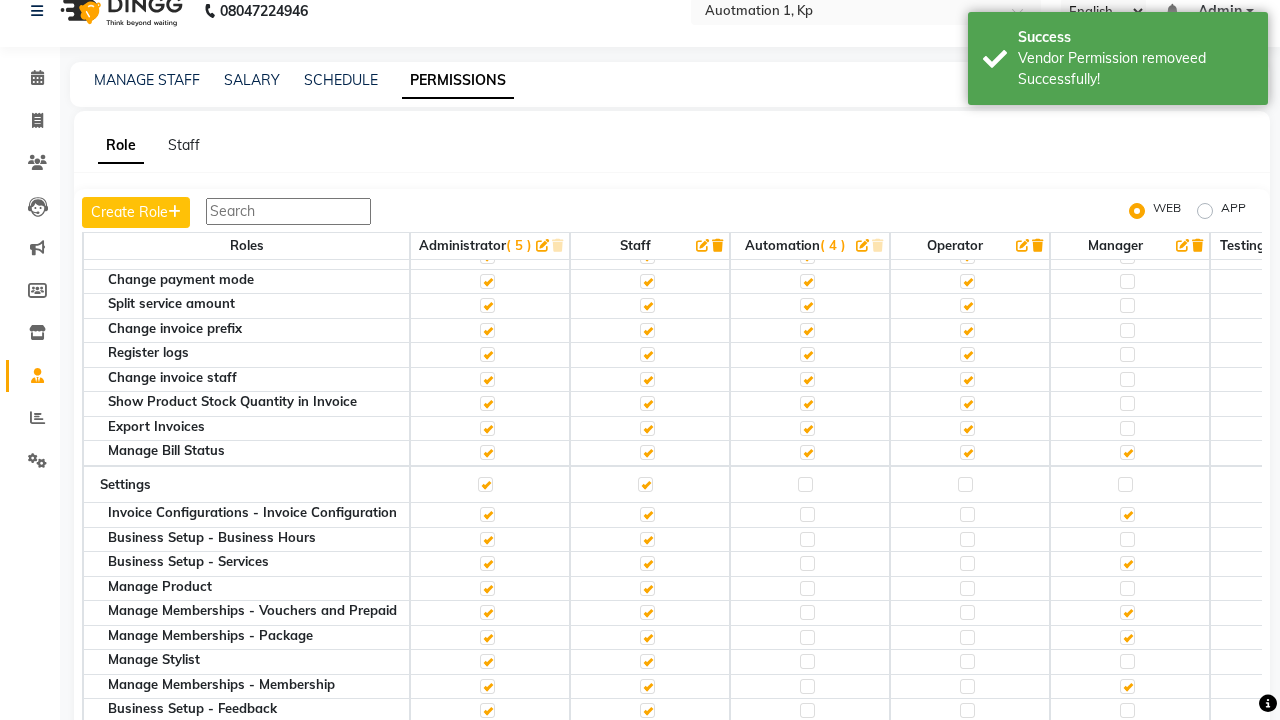 click on "Admin" at bounding box center (1220, 11) 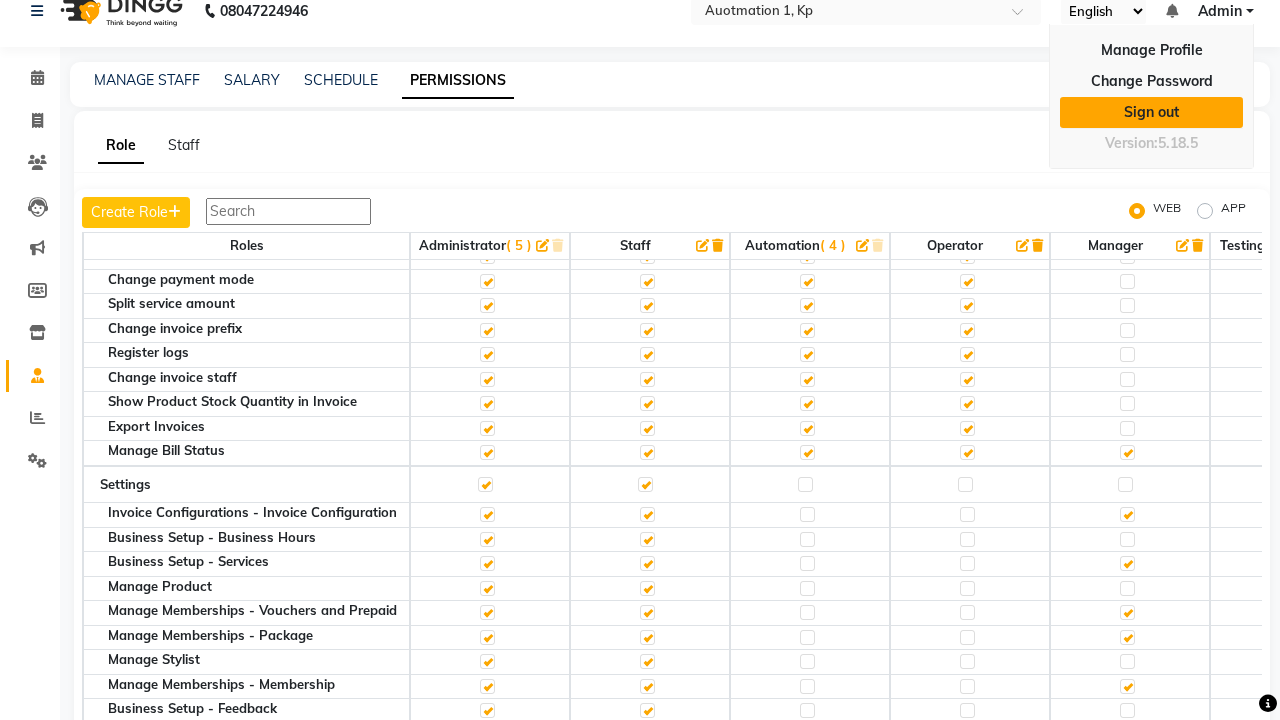 click on "Sign out" at bounding box center (1151, 112) 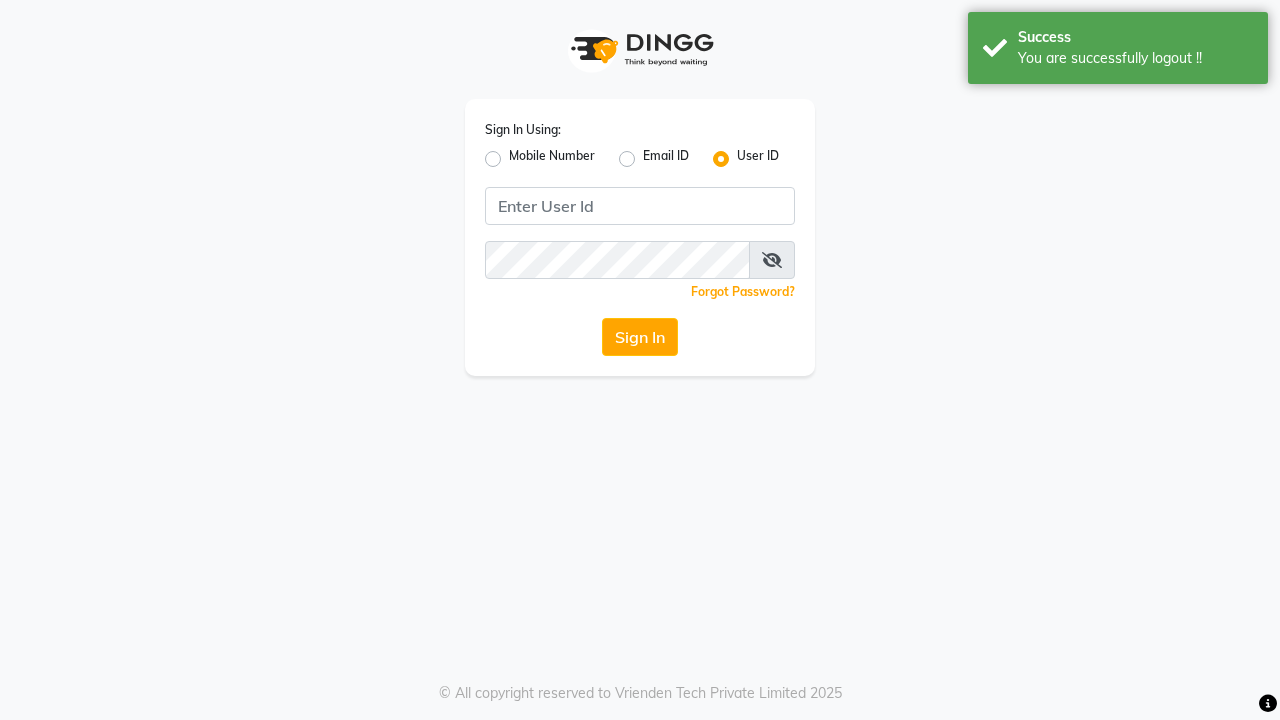 scroll, scrollTop: 0, scrollLeft: 0, axis: both 